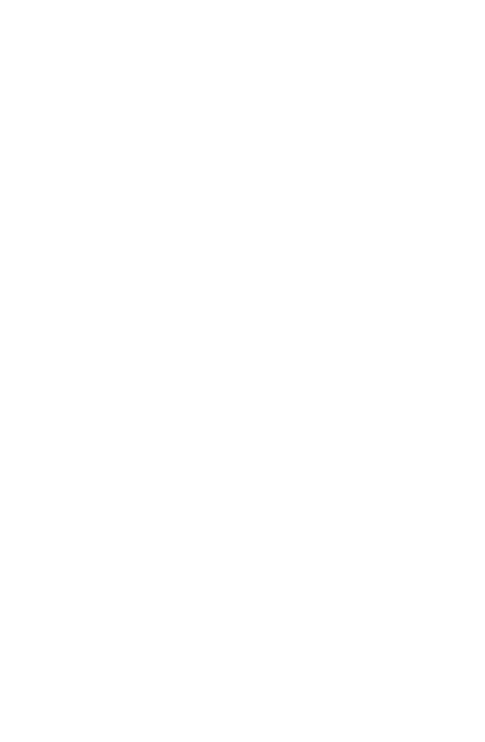 scroll, scrollTop: 0, scrollLeft: 0, axis: both 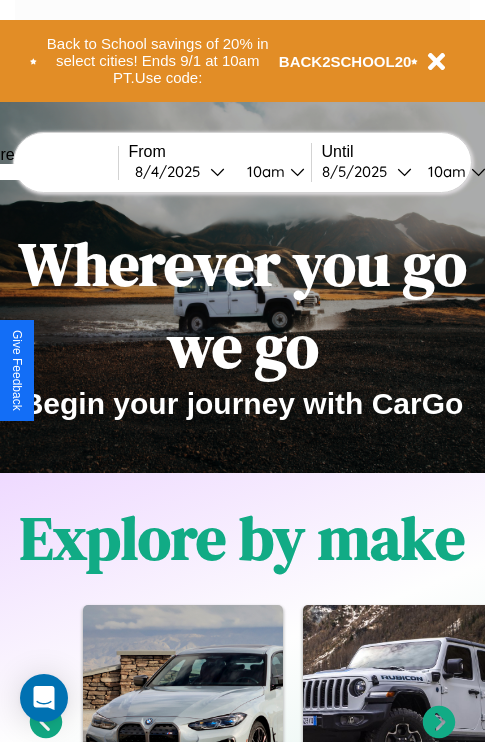 click at bounding box center [43, 172] 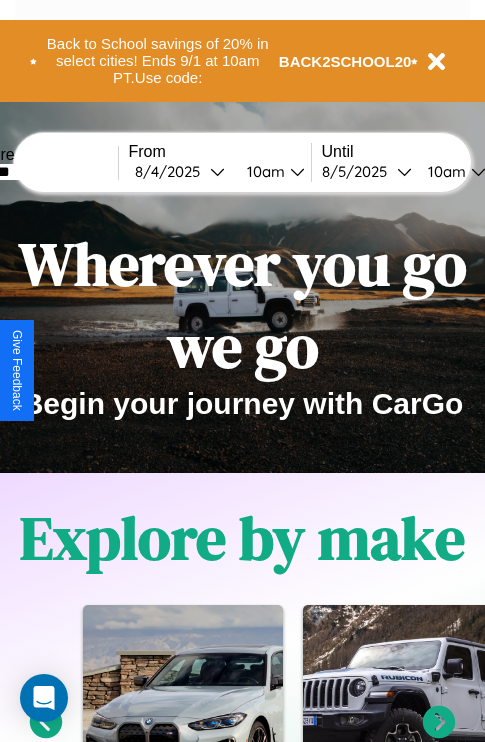type on "*******" 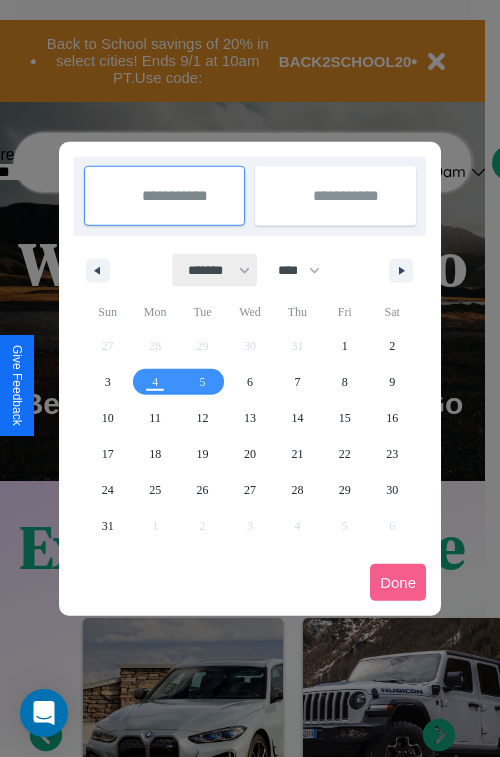 click on "******* ******** ***** ***** *** **** **** ****** ********* ******* ******** ********" at bounding box center (215, 270) 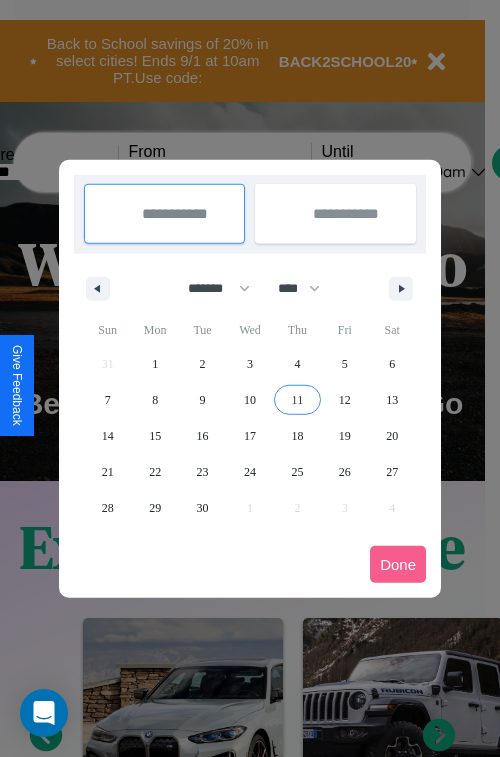 click on "11" at bounding box center [298, 400] 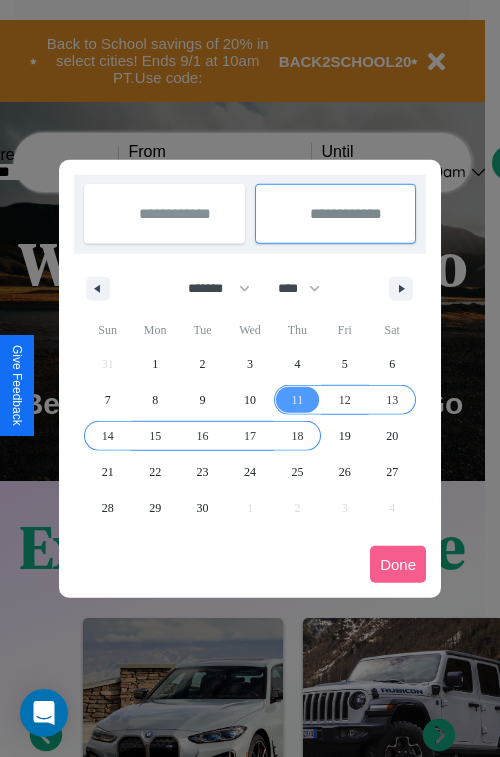 click on "18" at bounding box center [297, 436] 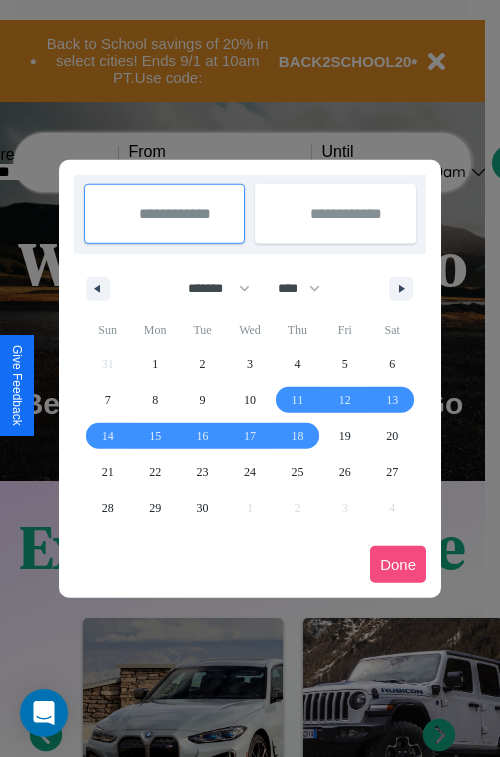 click on "Done" at bounding box center [398, 564] 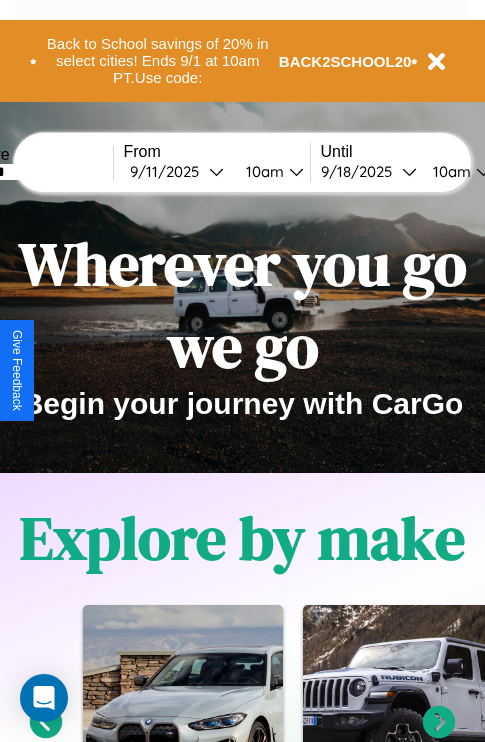 click on "10am" at bounding box center (262, 171) 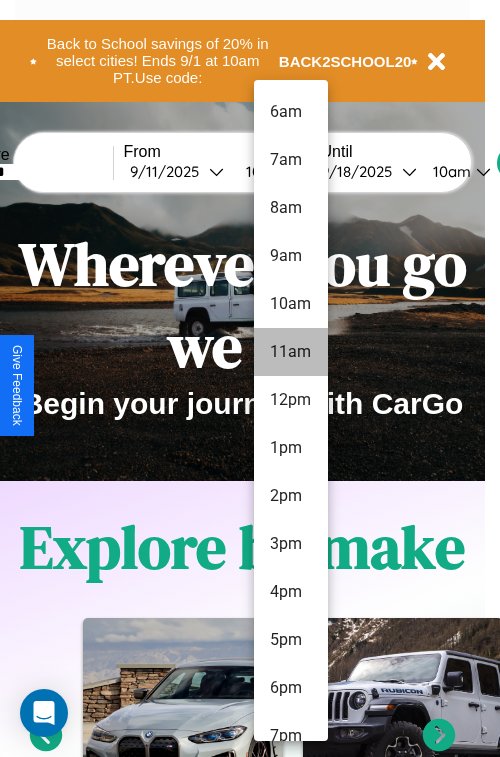 click on "11am" at bounding box center [291, 352] 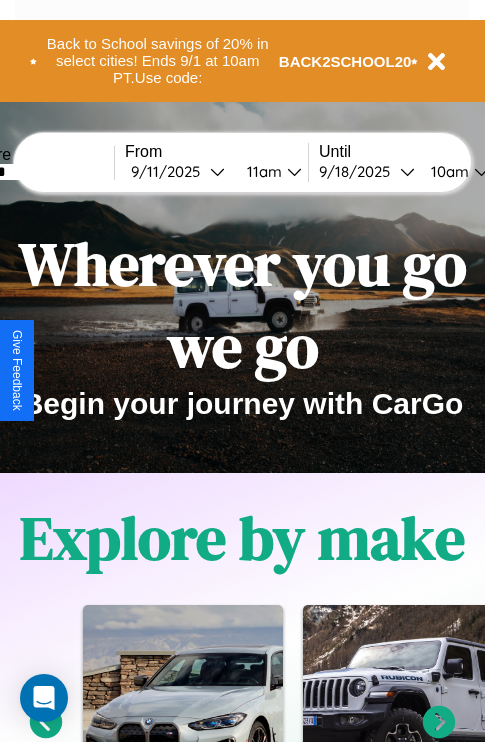 scroll, scrollTop: 0, scrollLeft: 71, axis: horizontal 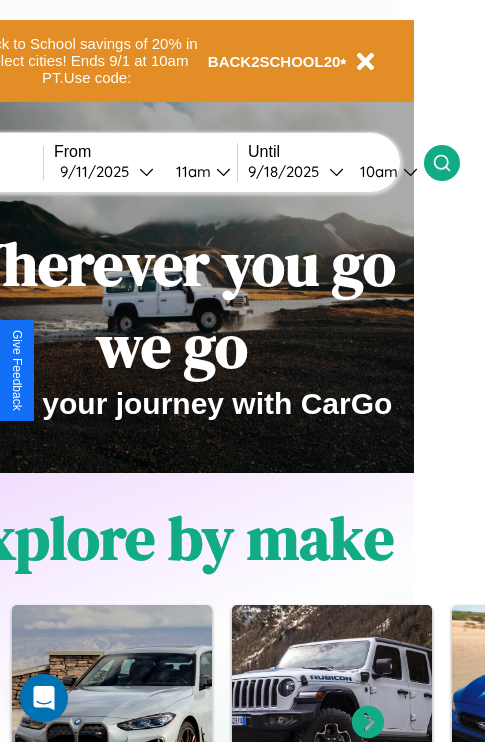 click 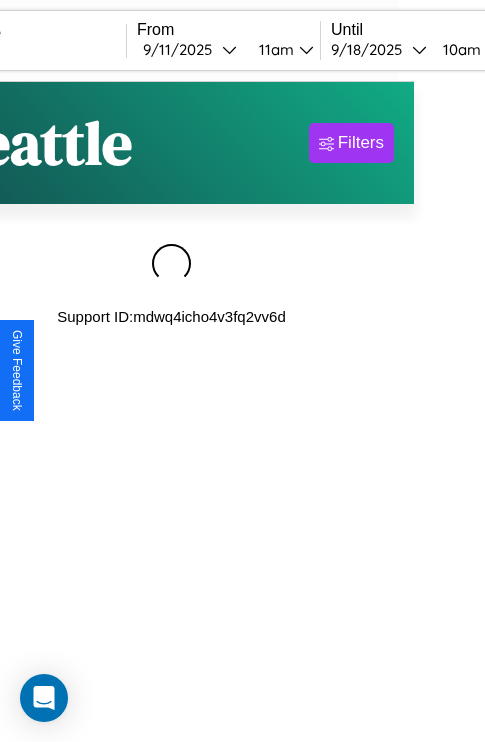 scroll, scrollTop: 0, scrollLeft: 0, axis: both 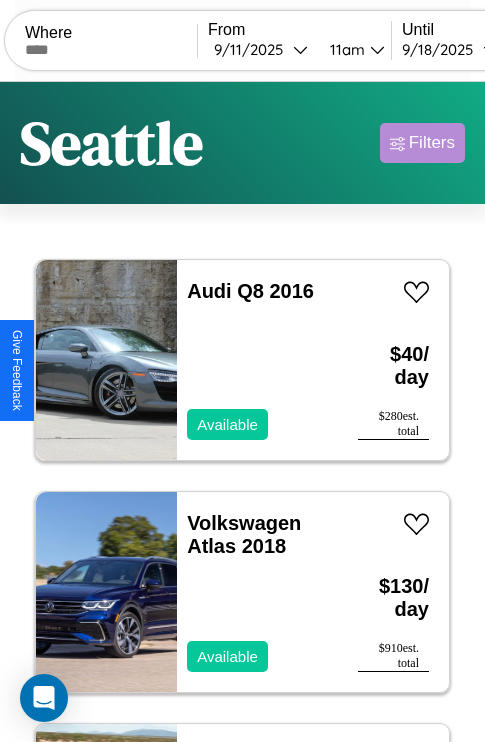 click on "Filters" at bounding box center [432, 143] 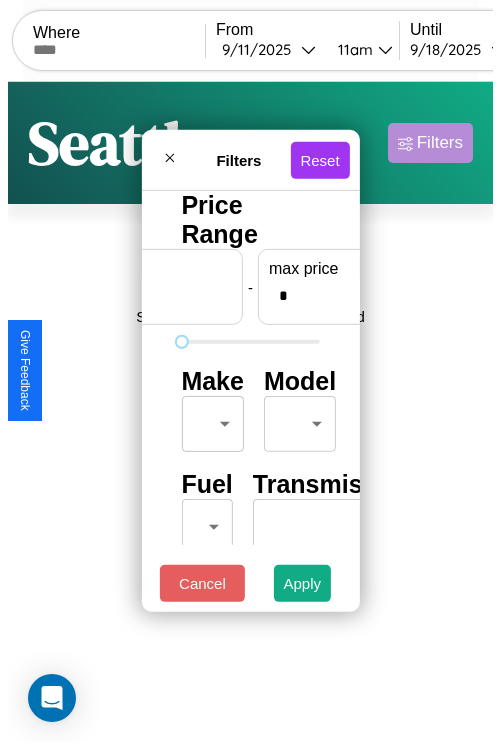 scroll, scrollTop: 0, scrollLeft: 124, axis: horizontal 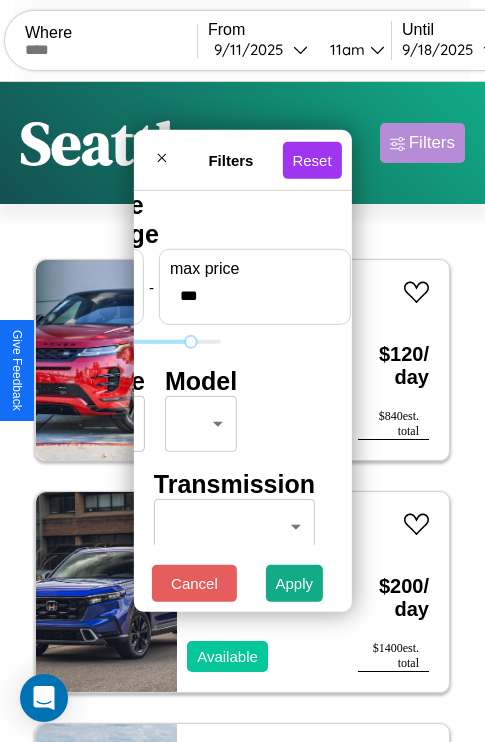 type on "***" 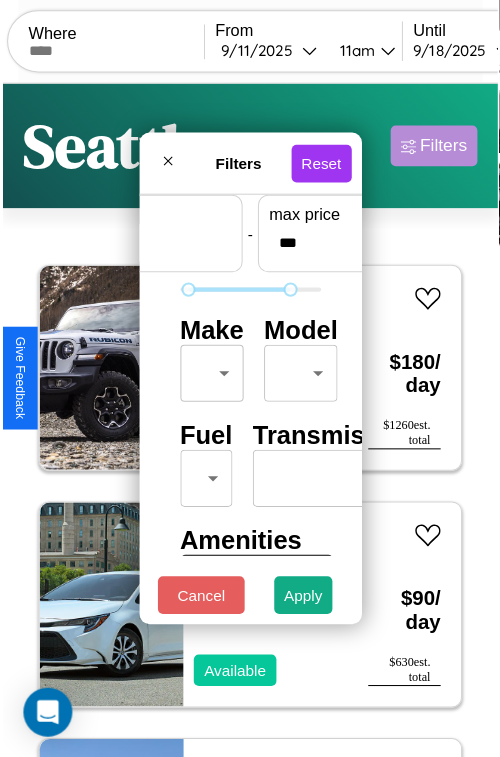 scroll, scrollTop: 59, scrollLeft: 0, axis: vertical 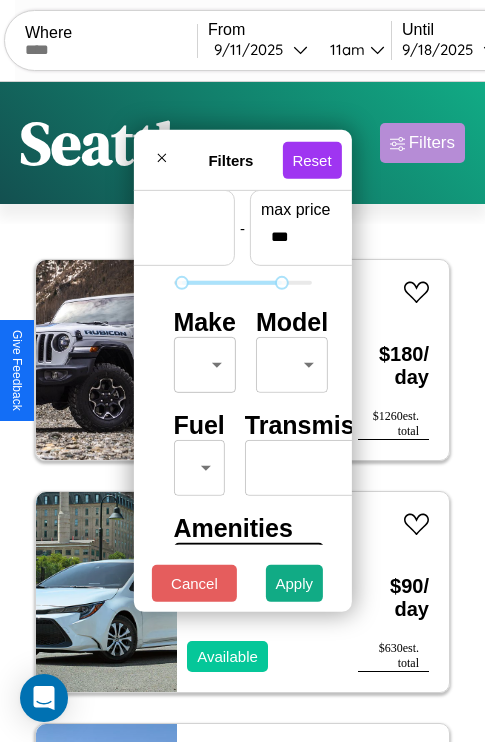 type on "**" 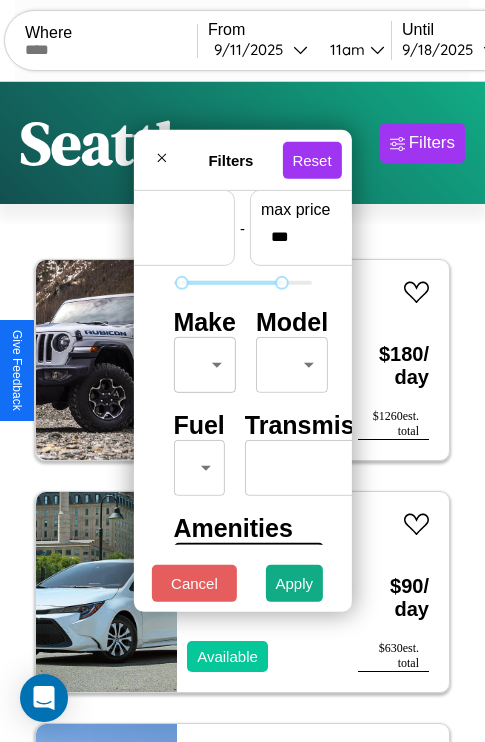 click on "CarGo Where From [DATE] [TIME] Until [DATE] [TIME] Become a Host Login Sign Up [CITY] Filters 42 cars in this area These cars can be picked up in this city. Jeep Wrangler JK 2017 Available $ 180 / day $ 1260 est. total Toyota Cressida 2014 Available $ 90 / day $ 630 est. total Volkswagen Atlas 2018 Available $ 130 / day $ 910 est. total Lamborghini 147 2020 Unavailable $ 30 / day $ 210 est. total Subaru GL-10 2022 Available $ 70 / day $ 490 est. total Jaguar XK 2014 Available $ 200 / day $ 1400 est. total Fiat Ducato 2020 Available $ 40 / day $ 280 est. total Volvo WCA 2024 Available $ 30 / day $ 210 est. total Audi Q8 2016 Available $ 40 / day $ 280 est. total Lincoln LS 2018 Unavailable $ 200 / day $ 1400 est. total Land Rover LR3 2022 Available $ 120 / day $ 840 est. total Chrysler LASER 2018 Available $ 80 / day $ 560 est. total Mercedes L1319 2021 Available $ 130 / day $ 910 est. total Lincoln LS 2019 Available" at bounding box center [242, 412] 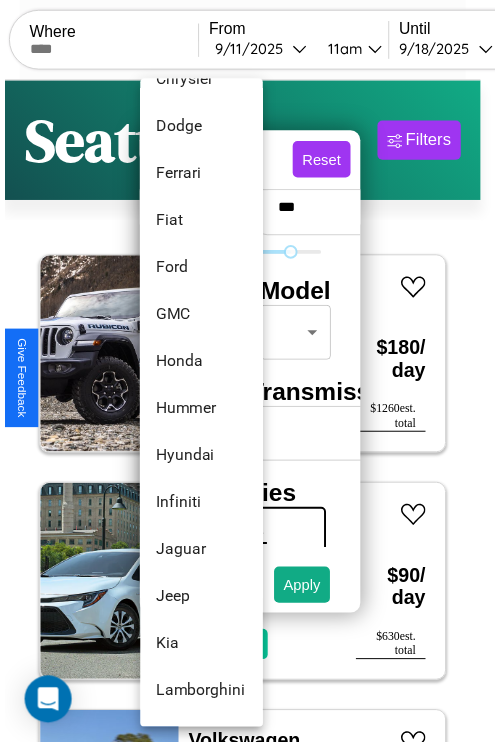 scroll, scrollTop: 518, scrollLeft: 0, axis: vertical 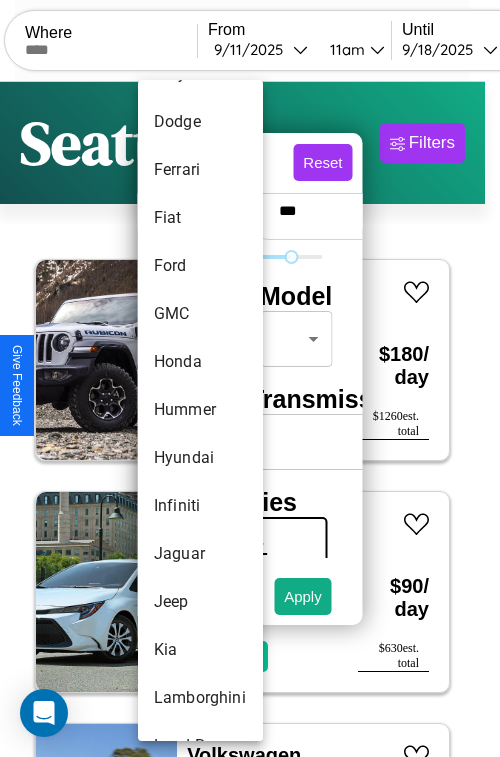 click on "Hummer" at bounding box center (200, 410) 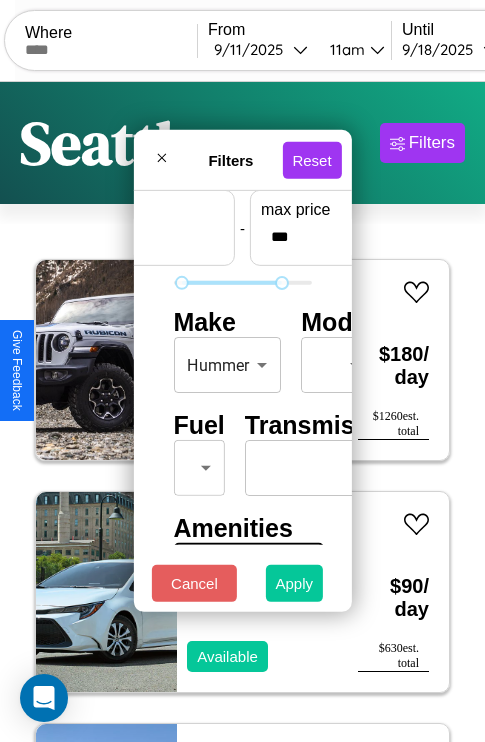 click on "Apply" at bounding box center [295, 583] 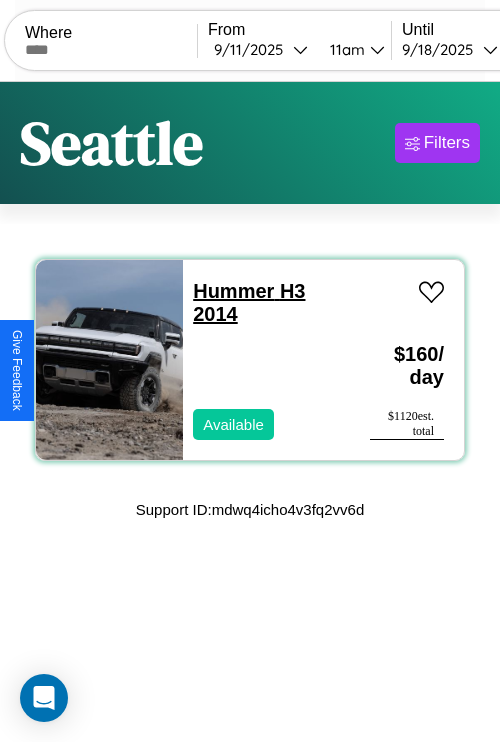 click on "Hummer   H3   2014" at bounding box center [249, 302] 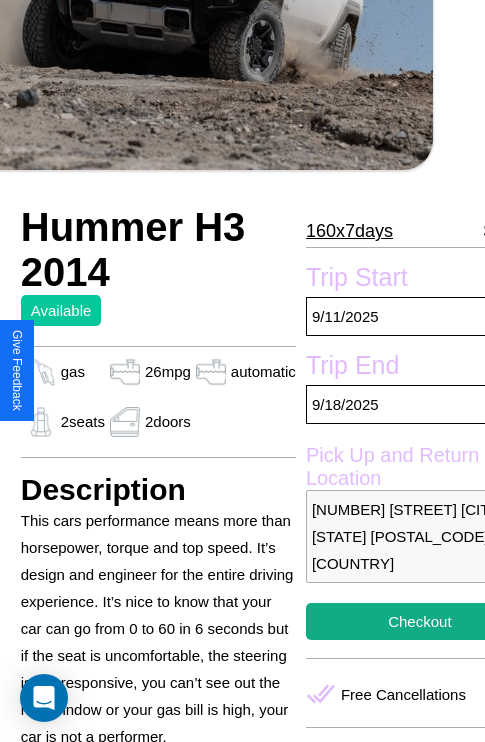 scroll, scrollTop: 440, scrollLeft: 84, axis: both 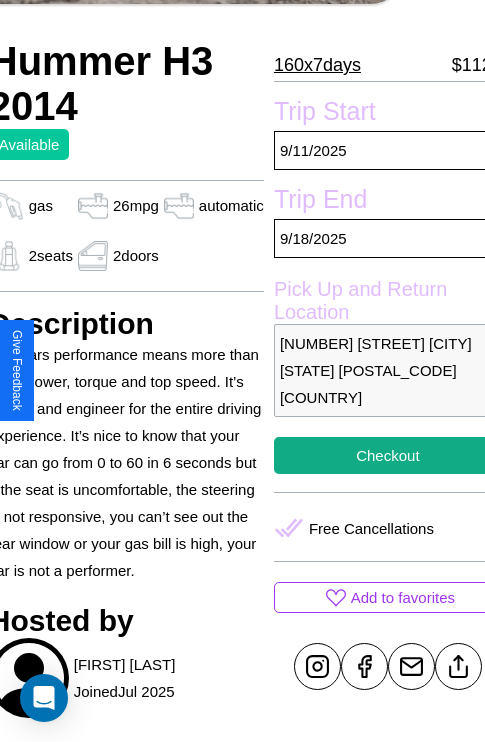 click on "[NUMBER] [STREET] [CITY] [STATE] [POSTAL_CODE] [COUNTRY]" at bounding box center [388, 370] 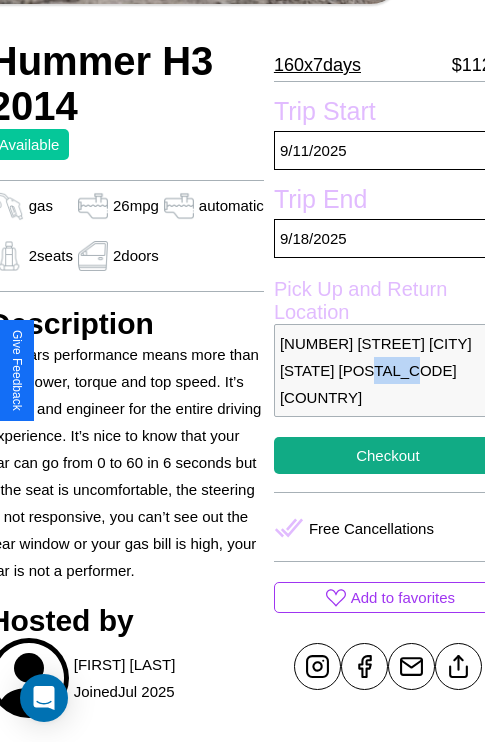 click on "2145 High Street  Seattle Washington 97090 United States" at bounding box center [388, 370] 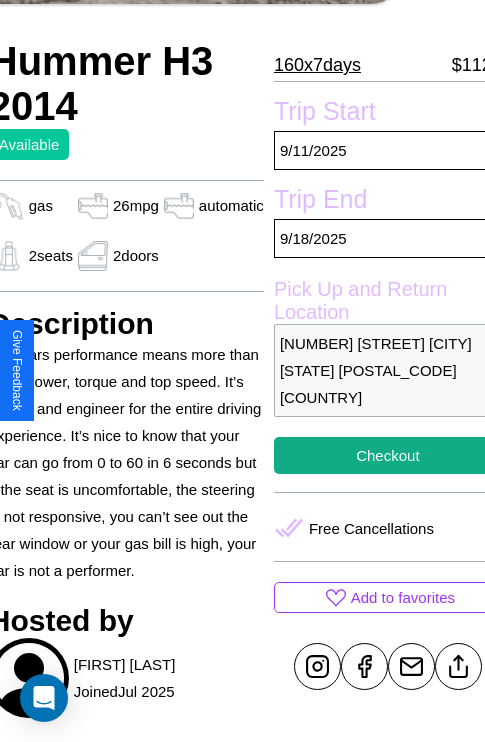 click on "2145 High Street  Seattle Washington 97090 United States" at bounding box center (388, 370) 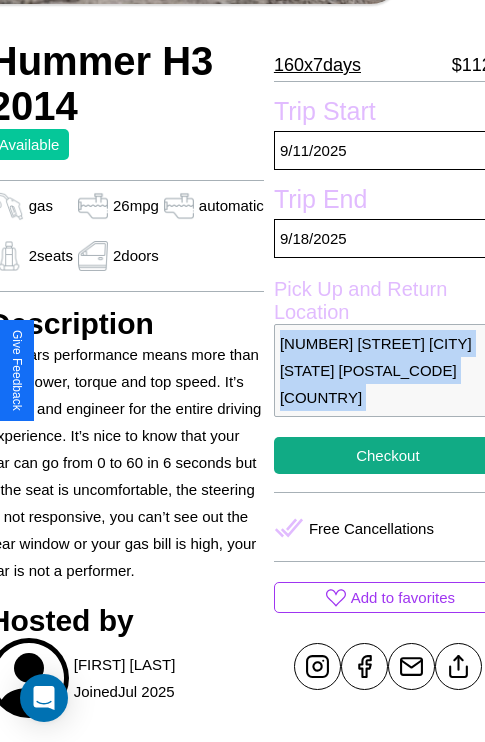 click on "2145 High Street  Seattle Washington 97090 United States" at bounding box center [388, 370] 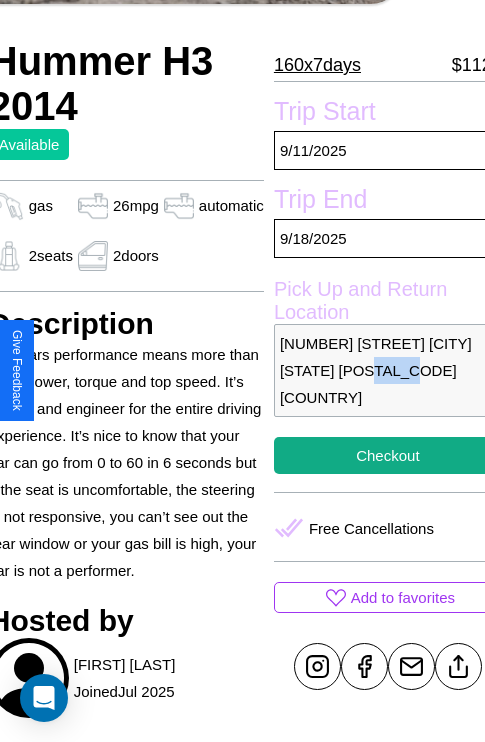 click on "2145 High Street  Seattle Washington 97090 United States" at bounding box center [388, 370] 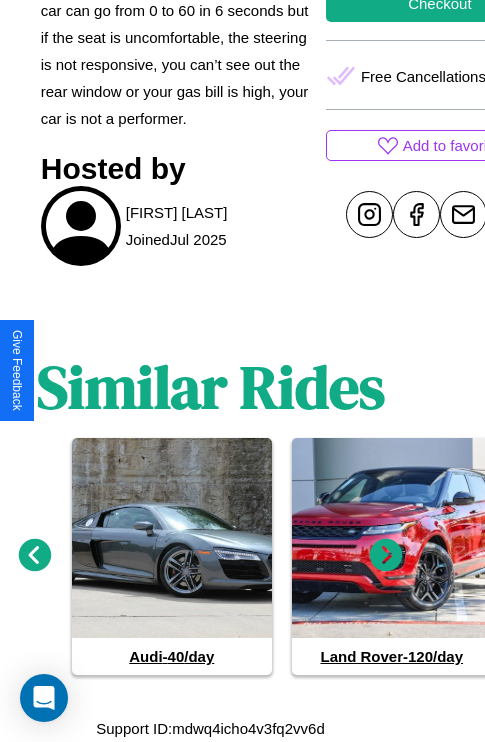 scroll, scrollTop: 919, scrollLeft: 30, axis: both 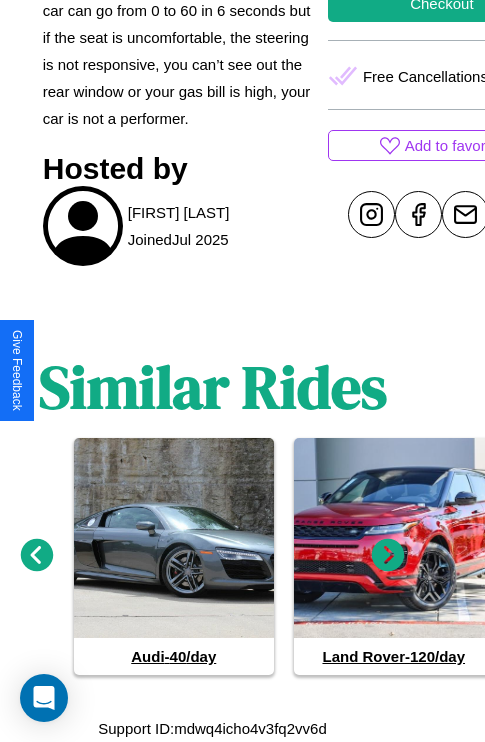 click 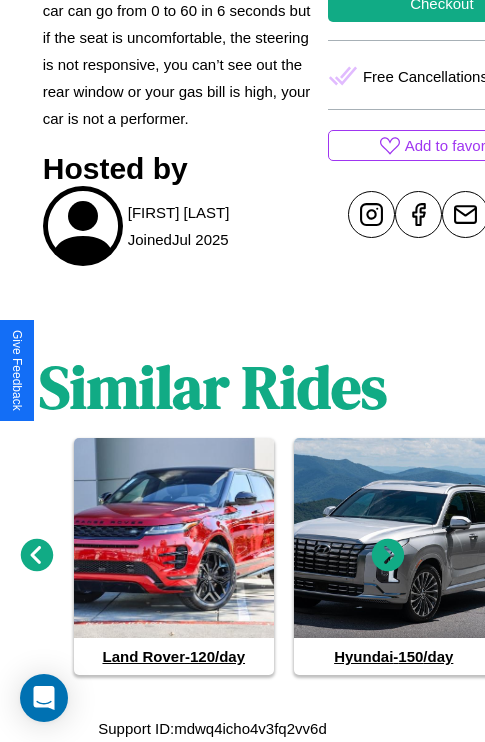 click 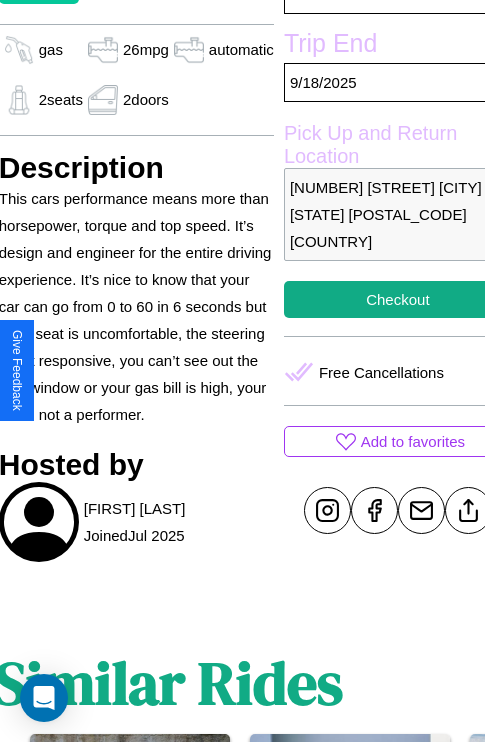scroll, scrollTop: 525, scrollLeft: 84, axis: both 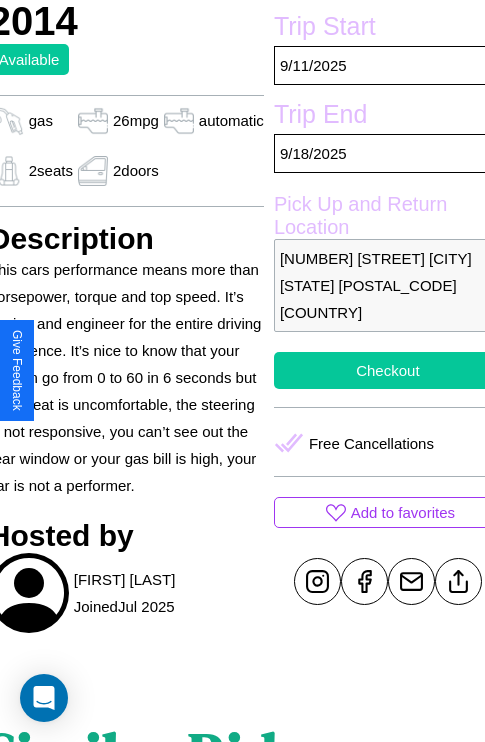 click on "Checkout" at bounding box center (388, 370) 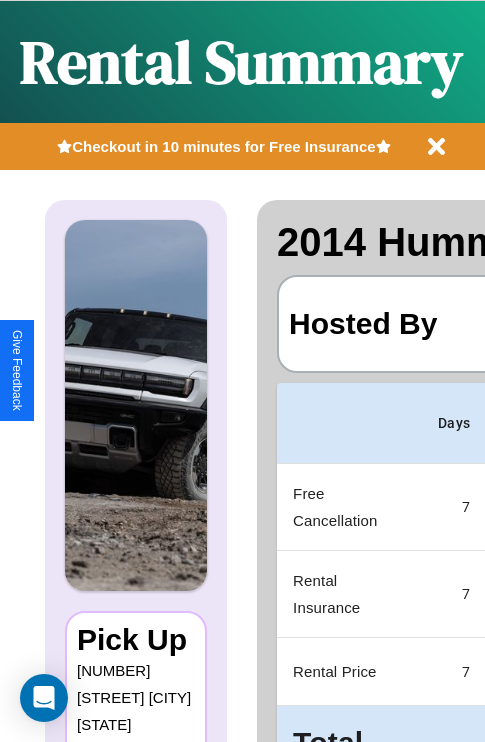 scroll, scrollTop: 0, scrollLeft: 387, axis: horizontal 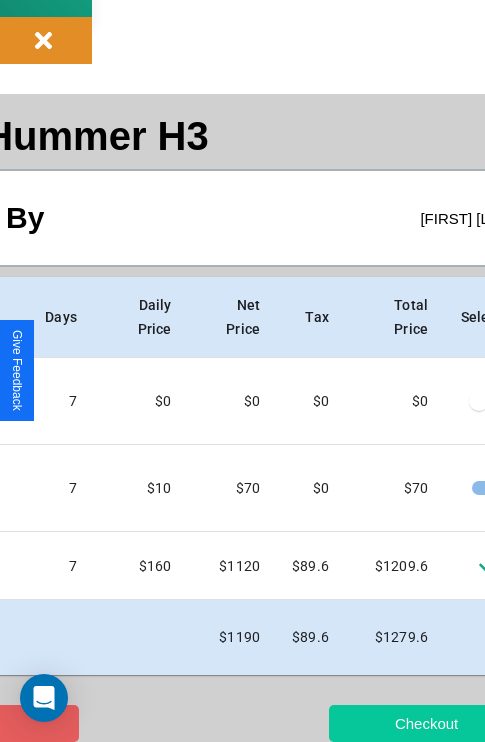 click on "Checkout" at bounding box center (426, 723) 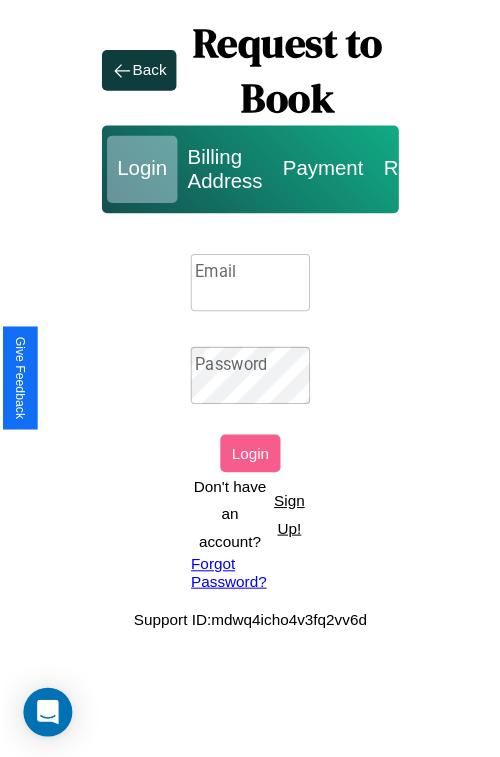 scroll, scrollTop: 0, scrollLeft: 0, axis: both 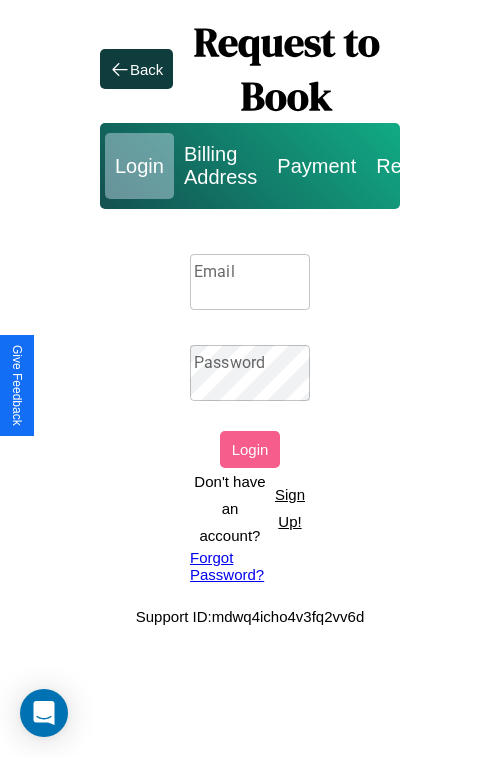click on "Email" at bounding box center (250, 282) 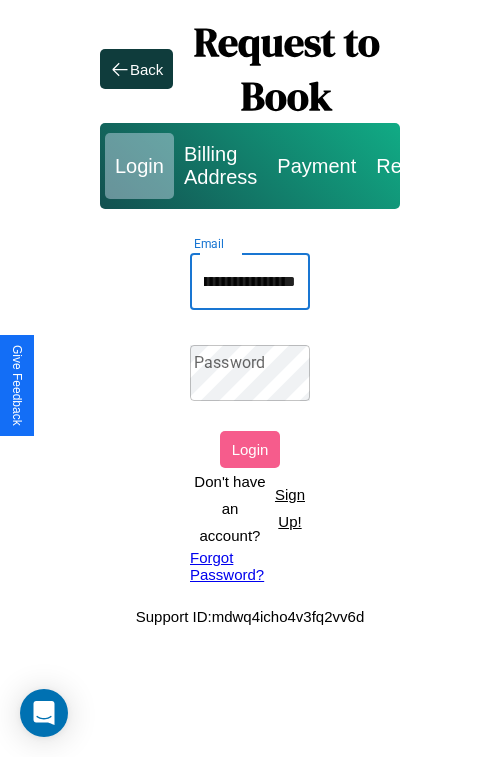 scroll, scrollTop: 0, scrollLeft: 102, axis: horizontal 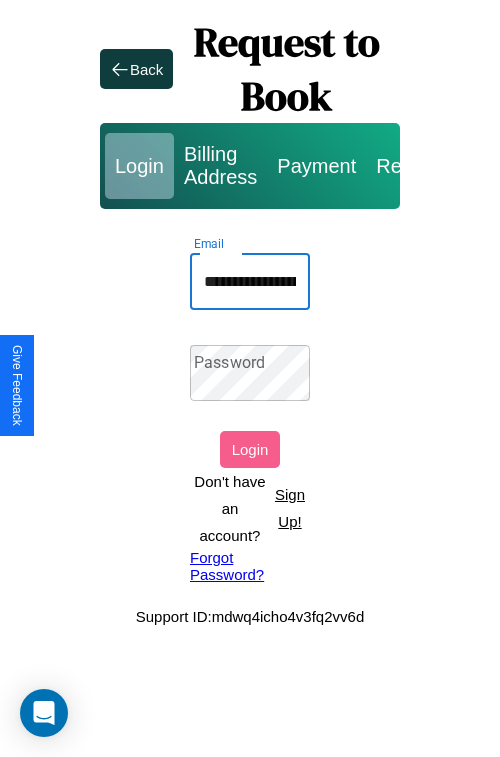 click on "Forgot Password?" at bounding box center [250, 566] 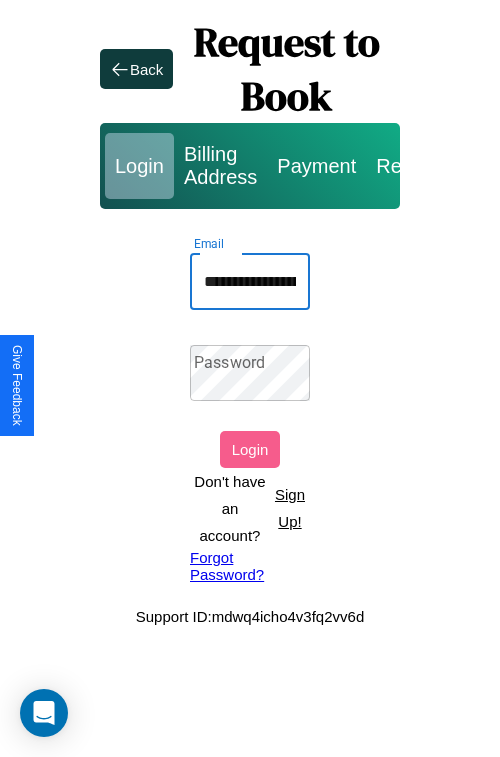 scroll, scrollTop: 0, scrollLeft: 102, axis: horizontal 